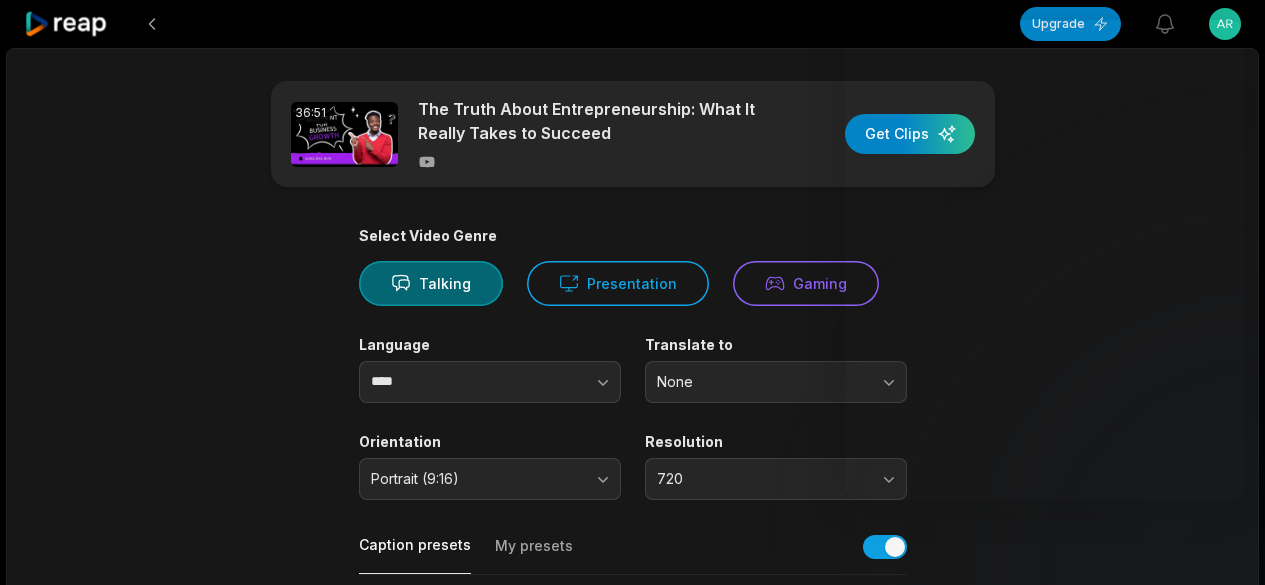 scroll, scrollTop: 652, scrollLeft: 0, axis: vertical 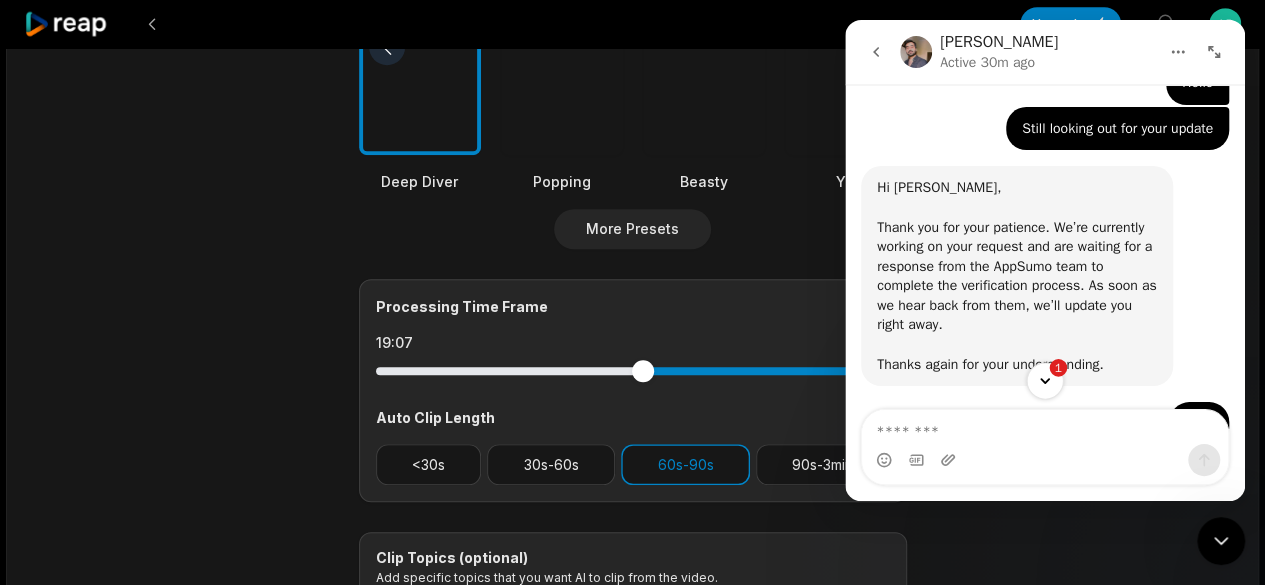 click on "1" at bounding box center [1058, 368] 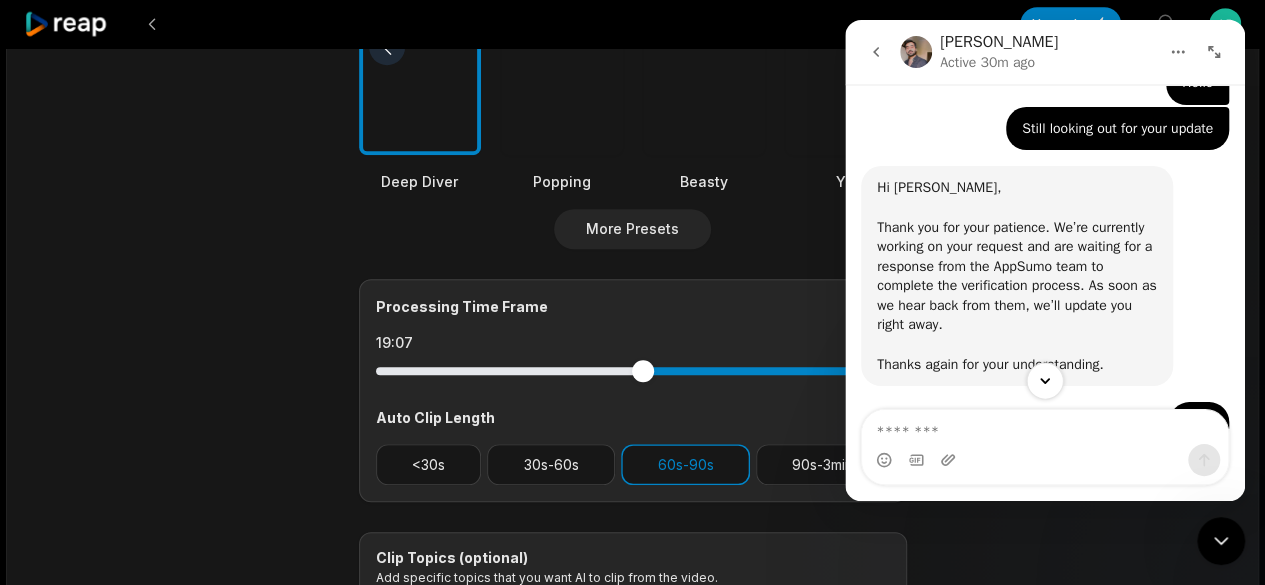 scroll, scrollTop: 1960, scrollLeft: 0, axis: vertical 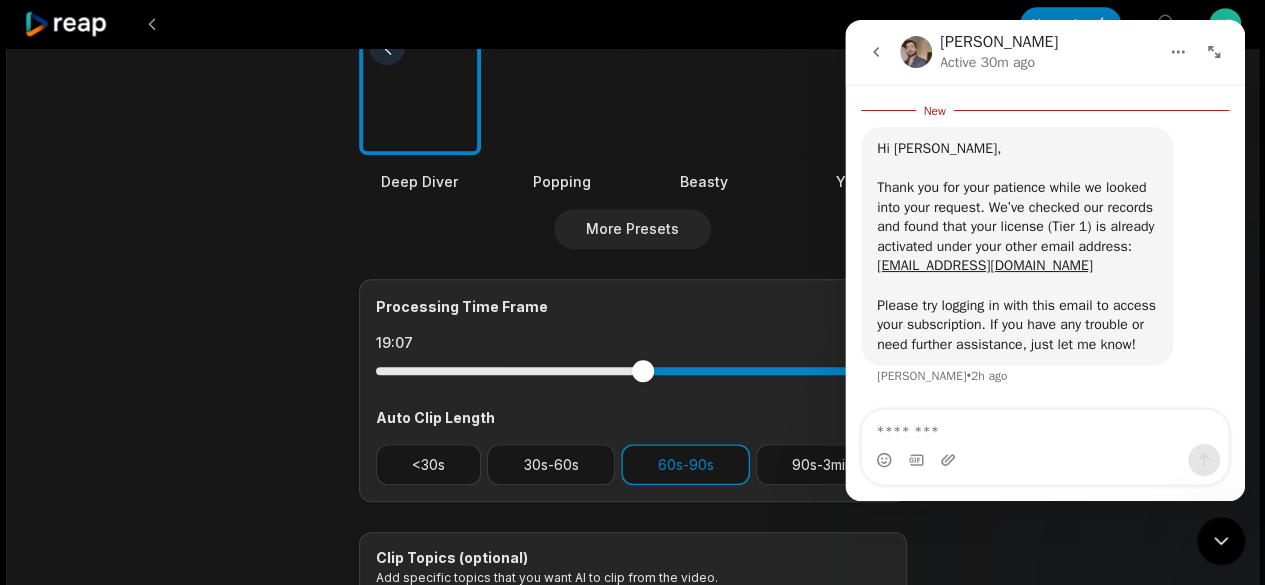 click 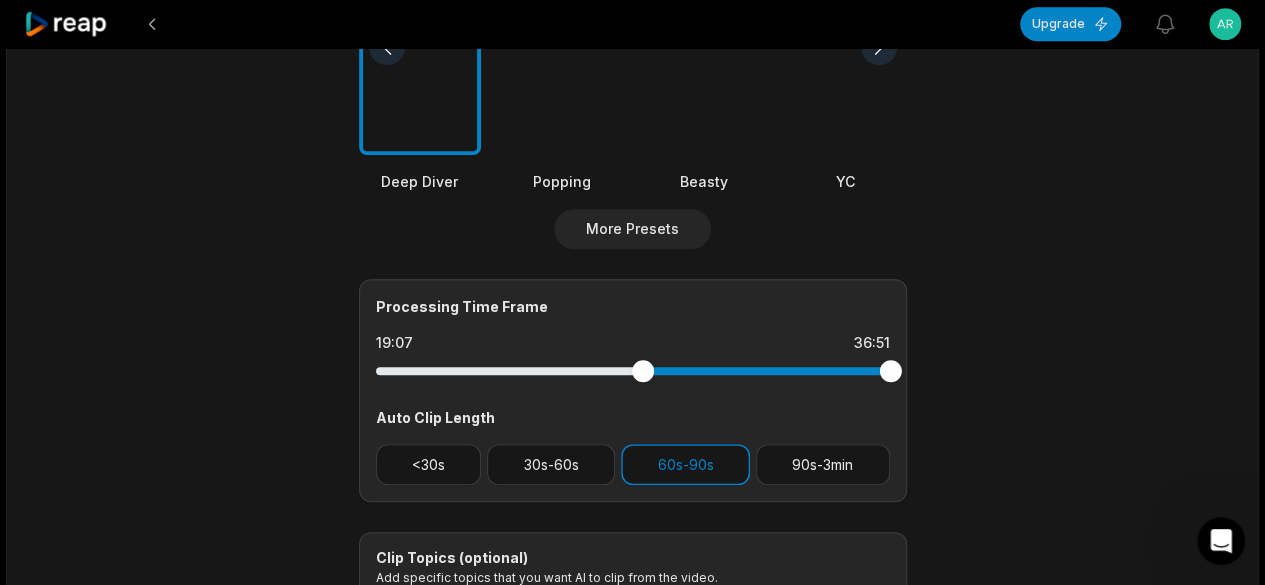 click 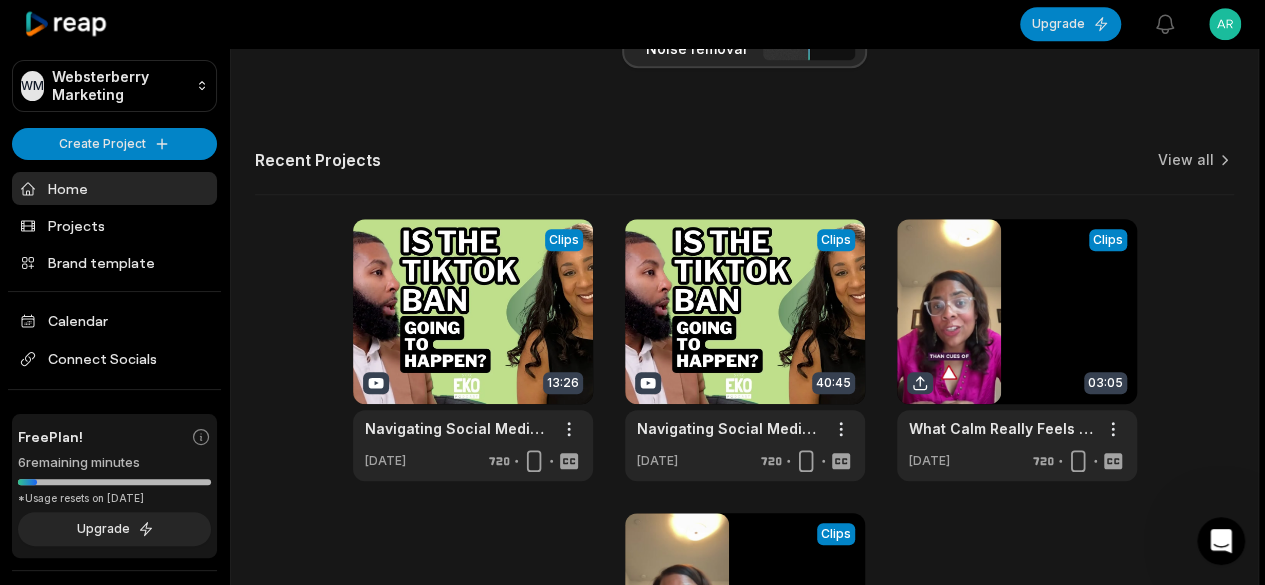 scroll, scrollTop: 0, scrollLeft: 0, axis: both 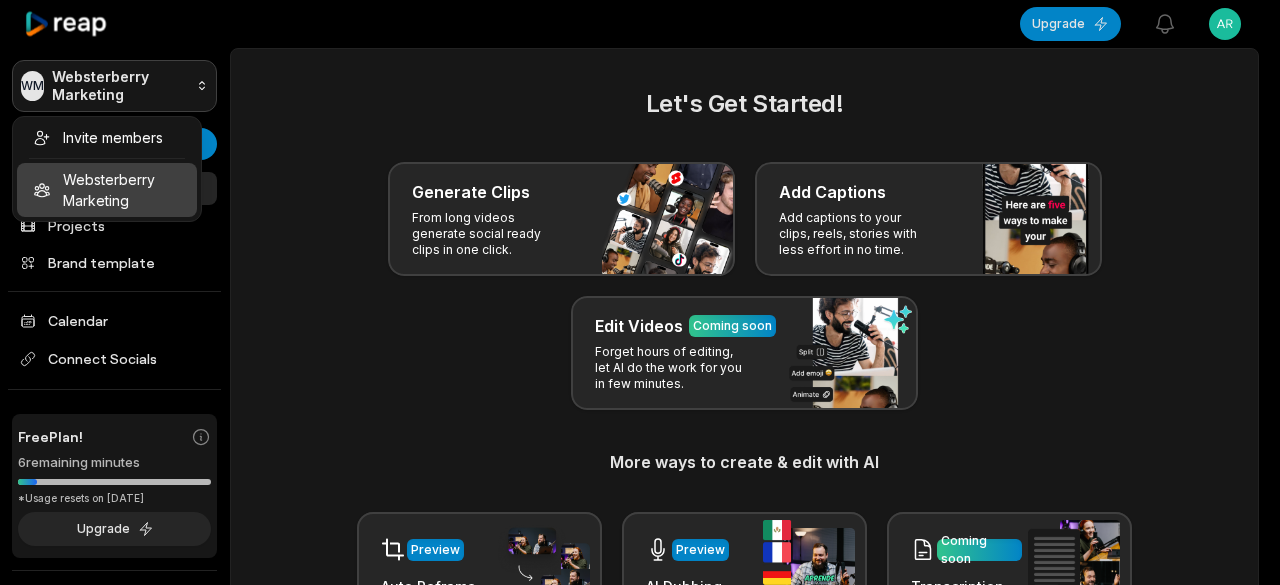 click on "WM Websterberry Marketing Create Project Home Projects Brand template Calendar Connect Socials Free  Plan! 6  remaining minutes *Usage resets on August 4, 2025 Upgrade Help Privacy Terms Open sidebar Upgrade View notifications Open user menu   Let's Get Started! Generate Clips From long videos generate social ready clips in one click. Add Captions Add captions to your clips, reels, stories with less effort in no time. Edit Videos Coming soon Forget hours of editing, let AI do the work for you in few minutes. More ways to create & edit with AI Preview Auto Reframe Preview AI Dubbing Coming soon Transcription Coming soon Noise removal Recent Projects View all View Clips Clips 13:26 Navigating Social Media, Freedom of Speech, and Entrepreneurship with Arias Websterberry Open options 5 days ago View Clips Clips 40:45 Navigating Social Media, Freedom of Speech, and Entrepreneurship with Arias Websterberry Open options 5 days ago View Clips Clips 03:05 What Calm Really Feels Like- Kimberly (3) Open options Clips :" at bounding box center (640, 292) 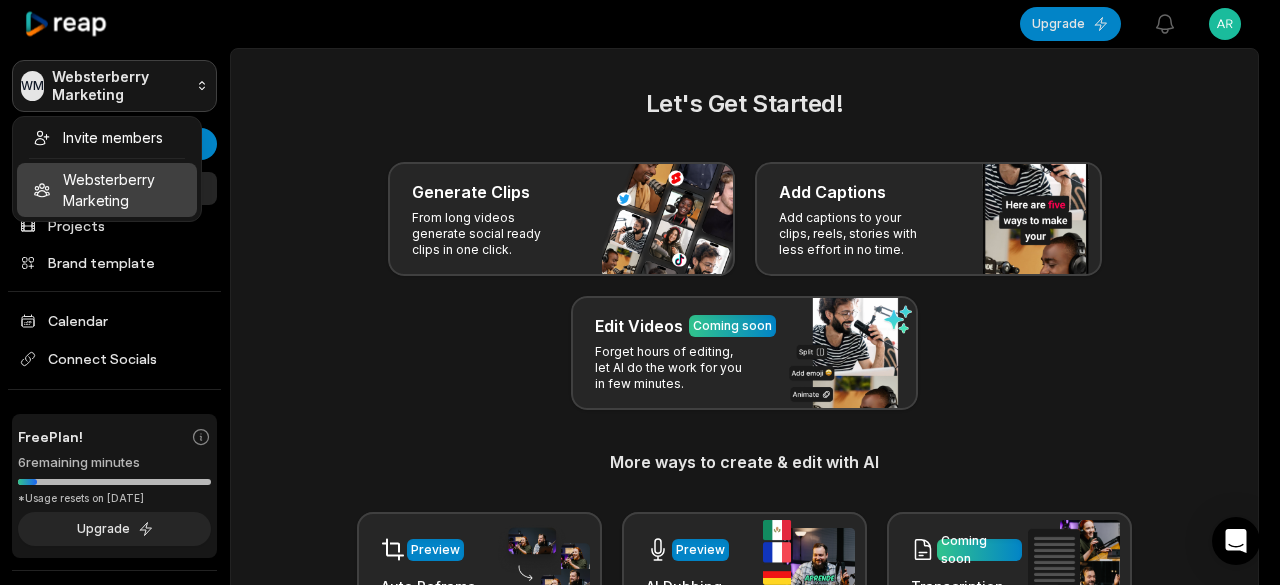 click on "WM Websterberry Marketing Create Project Home Projects Brand template Calendar Connect Socials Free  Plan! 6  remaining minutes *Usage resets on August 4, 2025 Upgrade Help Privacy Terms Open sidebar Upgrade View notifications Open user menu   Let's Get Started! Generate Clips From long videos generate social ready clips in one click. Add Captions Add captions to your clips, reels, stories with less effort in no time. Edit Videos Coming soon Forget hours of editing, let AI do the work for you in few minutes. More ways to create & edit with AI Preview Auto Reframe Preview AI Dubbing Coming soon Transcription Coming soon Noise removal Recent Projects View all View Clips Clips 13:26 Navigating Social Media, Freedom of Speech, and Entrepreneurship with Arias Websterberry Open options 5 days ago View Clips Clips 40:45 Navigating Social Media, Freedom of Speech, and Entrepreneurship with Arias Websterberry Open options 5 days ago View Clips Clips 03:05 What Calm Really Feels Like- Kimberly (3) Open options Clips :" at bounding box center (640, 292) 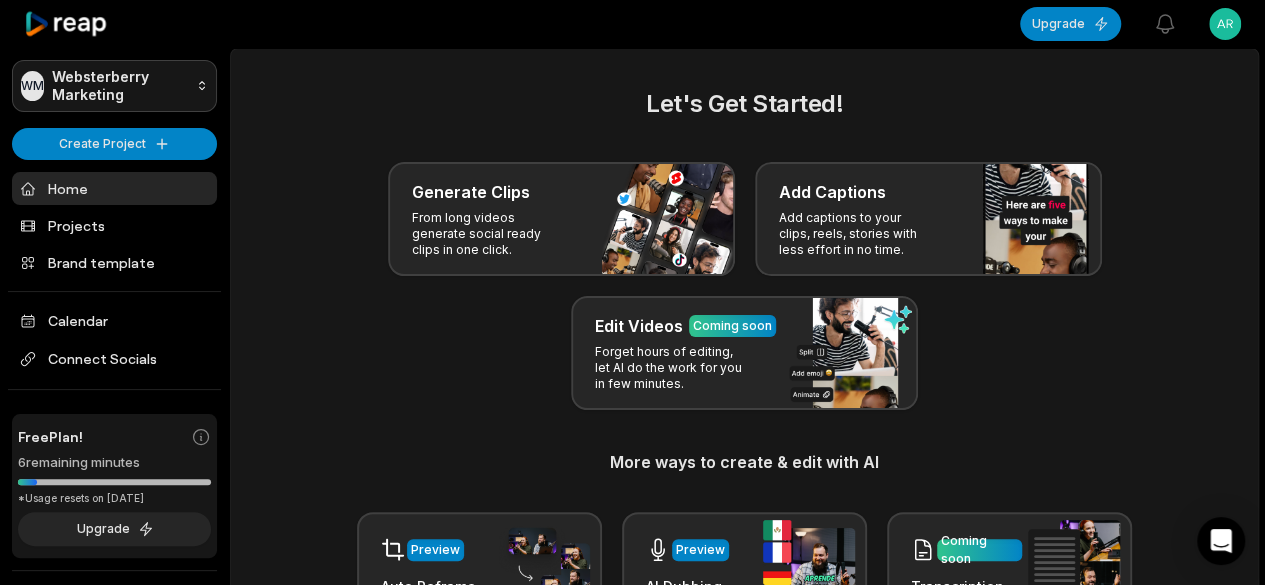 scroll, scrollTop: 0, scrollLeft: 0, axis: both 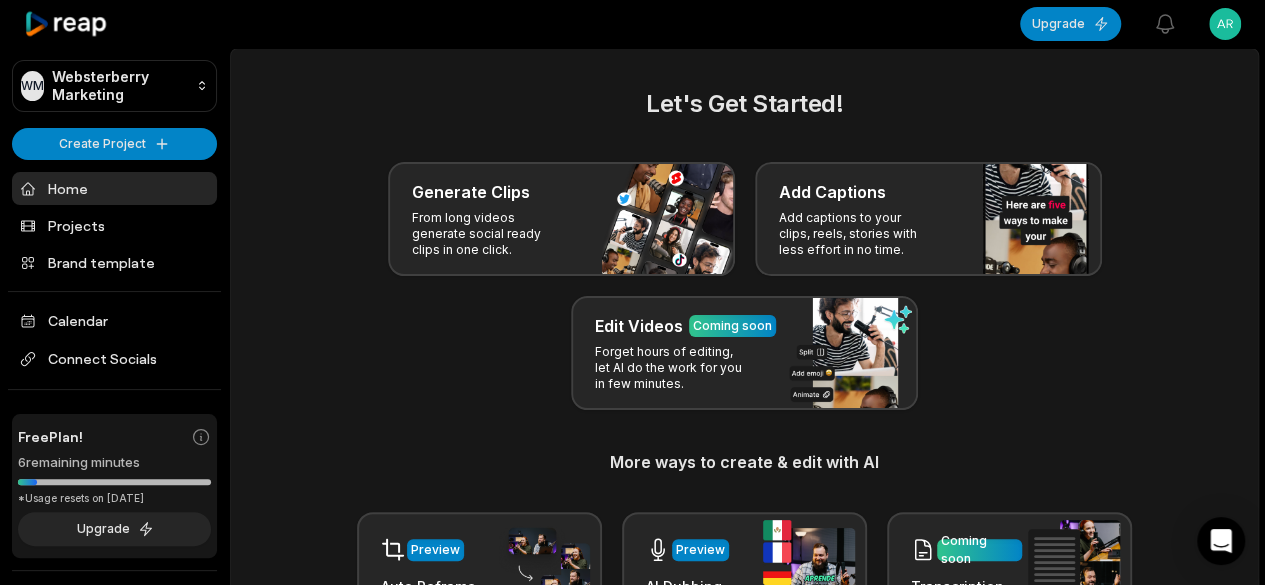 click on "Let's Get Started! Generate Clips From long videos generate social ready clips in one click. Add Captions Add captions to your clips, reels, stories with less effort in no time. Edit Videos Coming soon Forget hours of editing, let AI do the work for you in few minutes. More ways to create & edit with AI Preview Auto Reframe Preview AI Dubbing Coming soon Transcription Coming soon Noise removal" at bounding box center (744, 403) 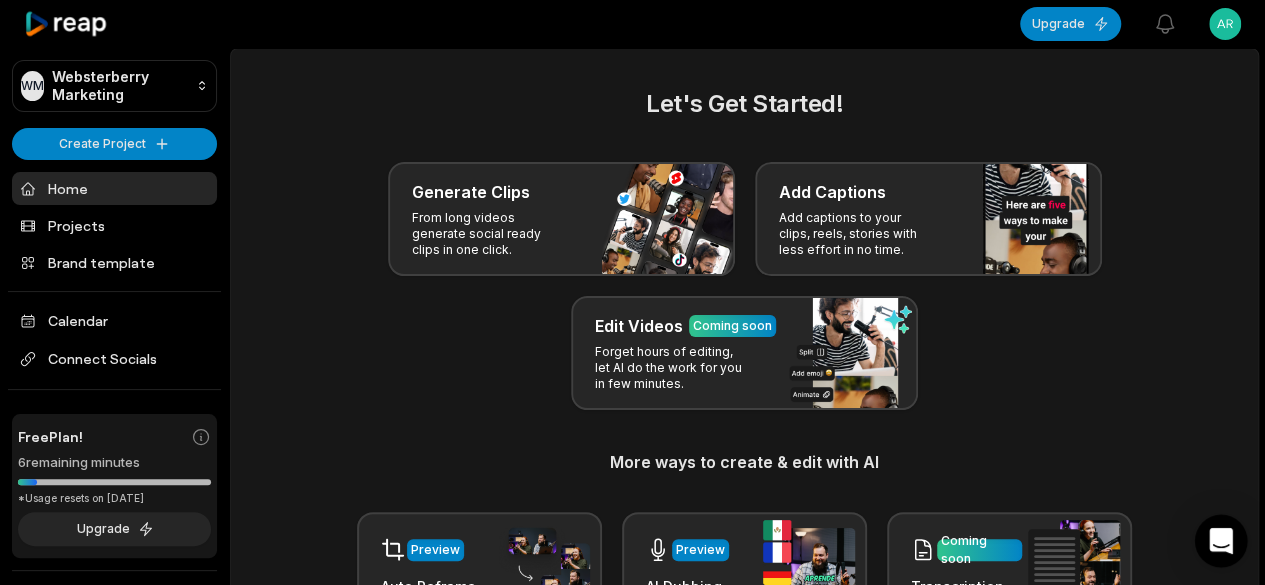 click 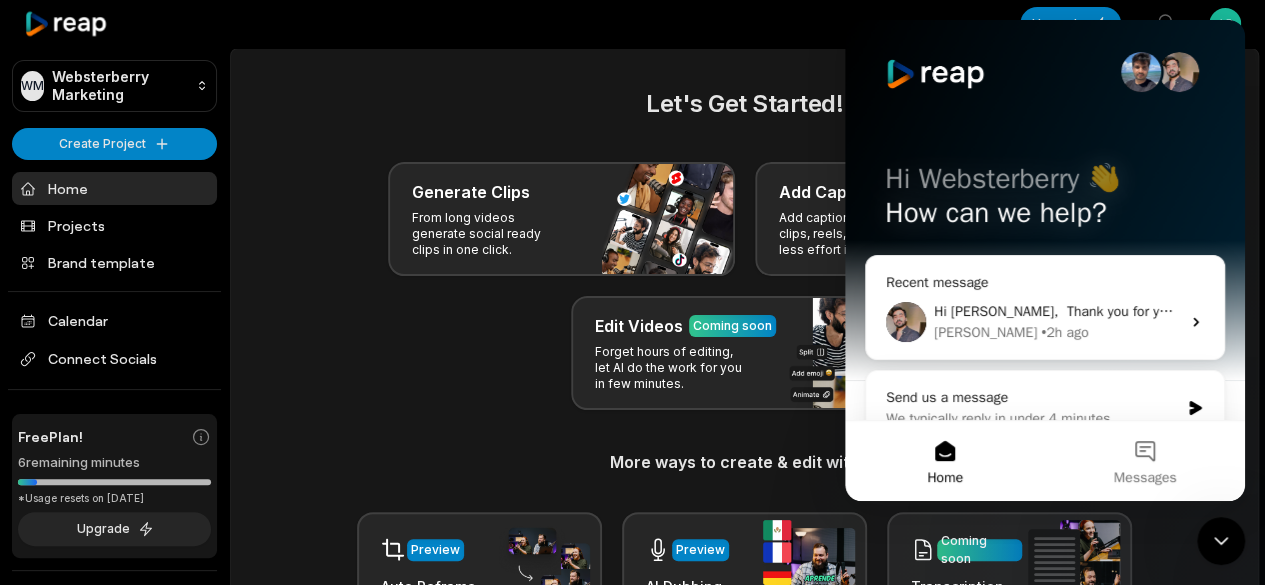 scroll, scrollTop: 0, scrollLeft: 0, axis: both 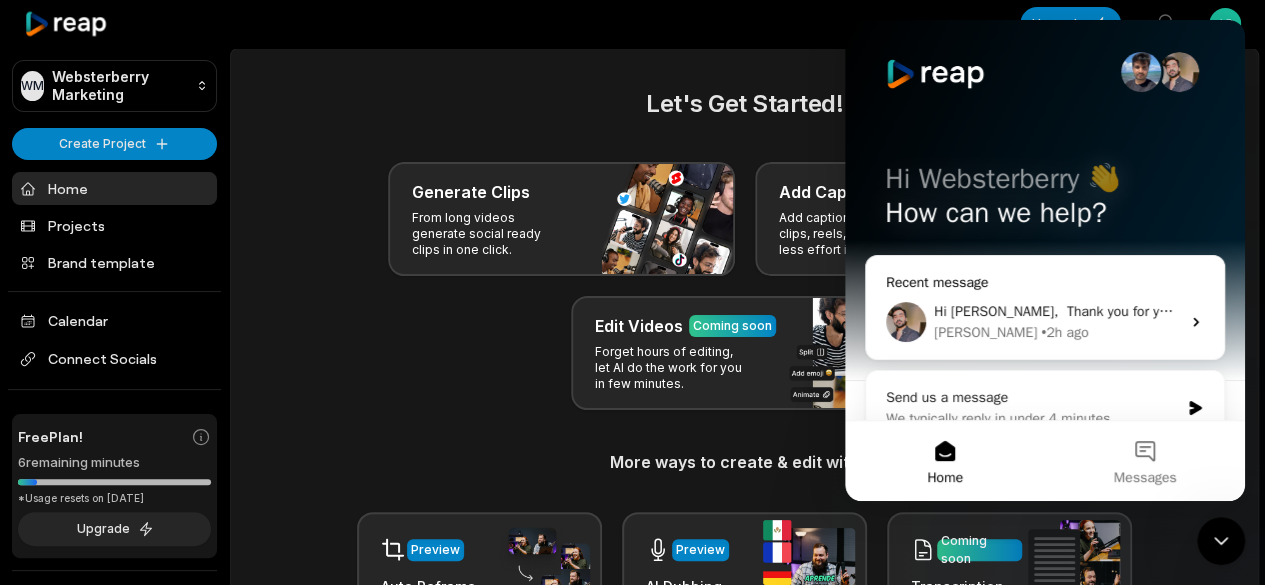 click on "Hi Arias, ​ Thank you for your patience while we looked into your request. We’ve checked our records and found that your license (Tier 1) is already activated under your other email address: ariasweb@websterberrymarketing.com ​ Please try logging in with this email to access your subscription. If you have any trouble or need further assistance, just let me know!" at bounding box center [2065, 311] 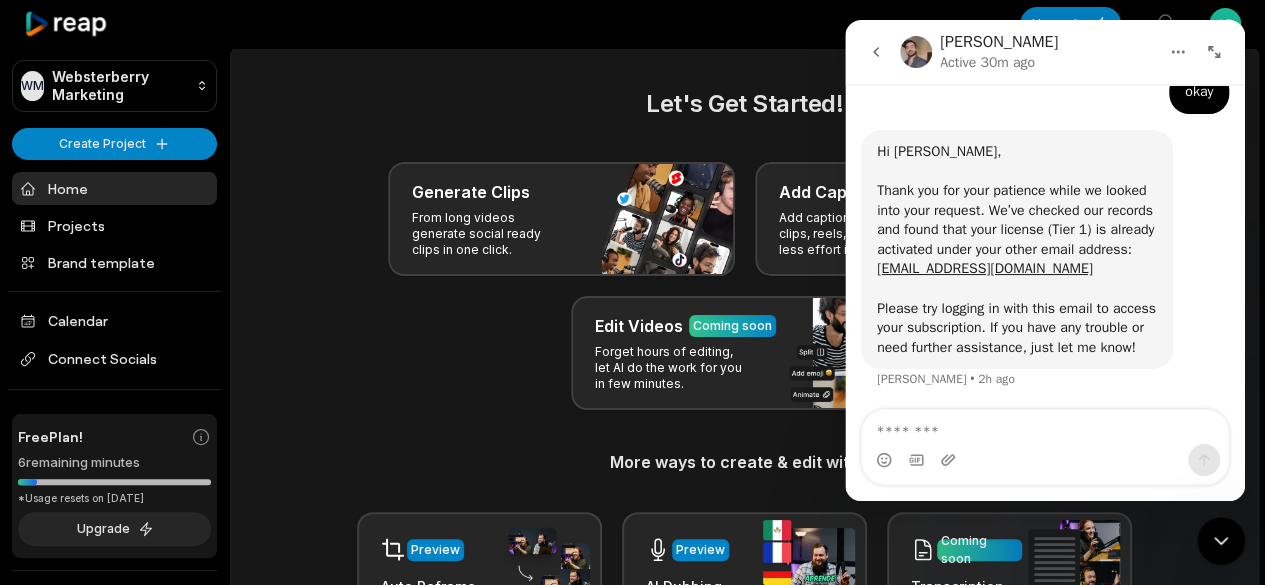 scroll, scrollTop: 1984, scrollLeft: 0, axis: vertical 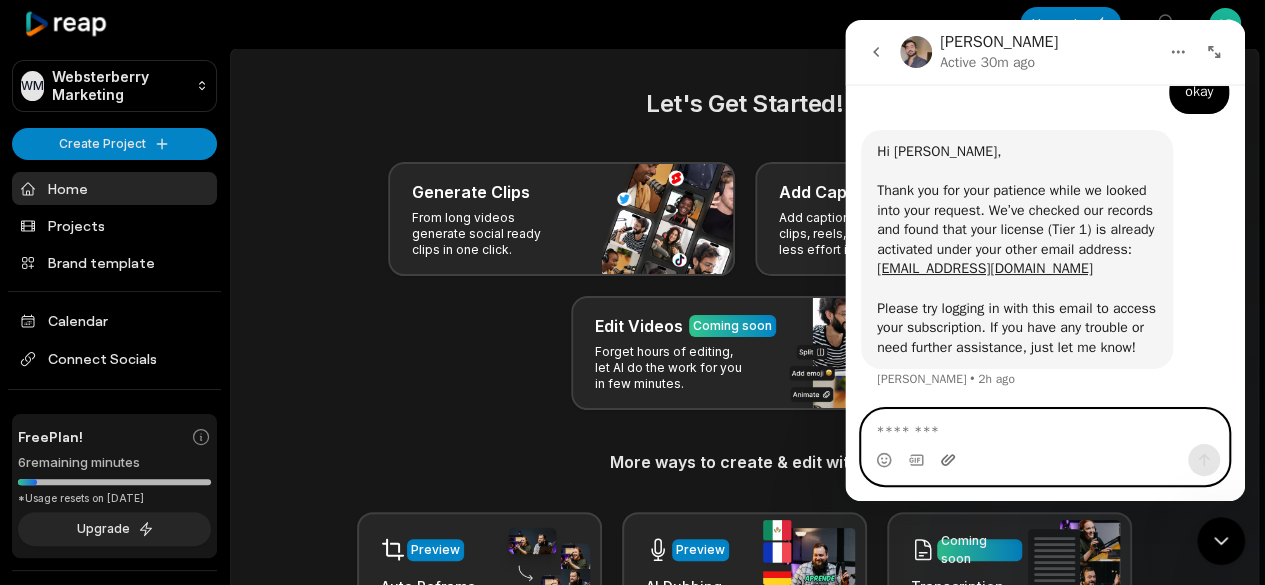 click 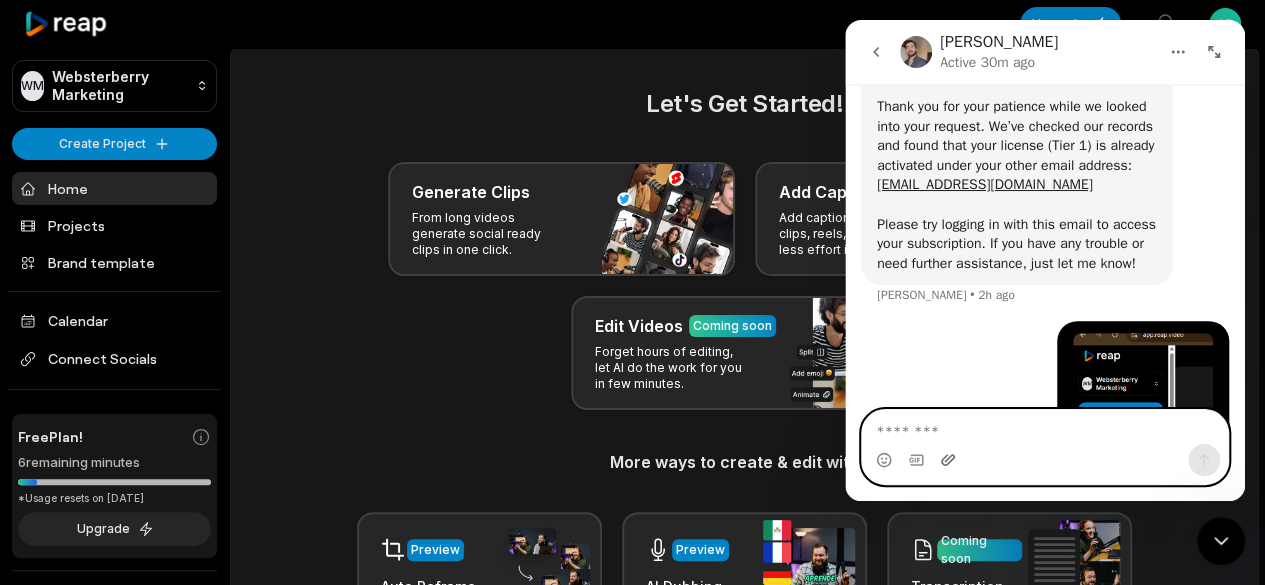 scroll, scrollTop: 2292, scrollLeft: 0, axis: vertical 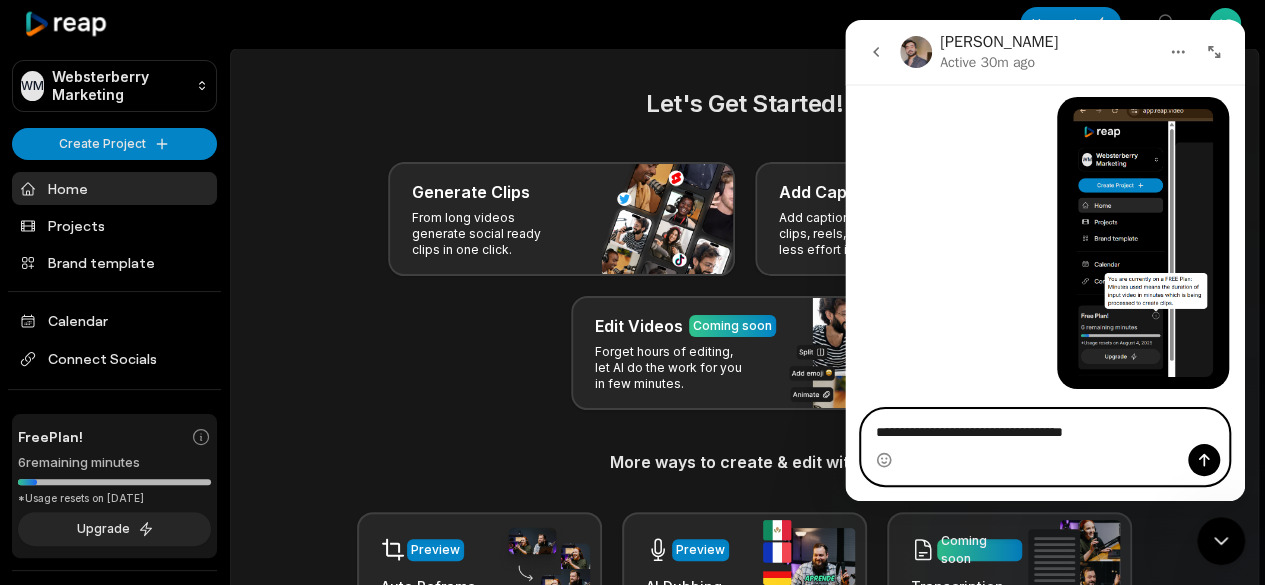 type on "**********" 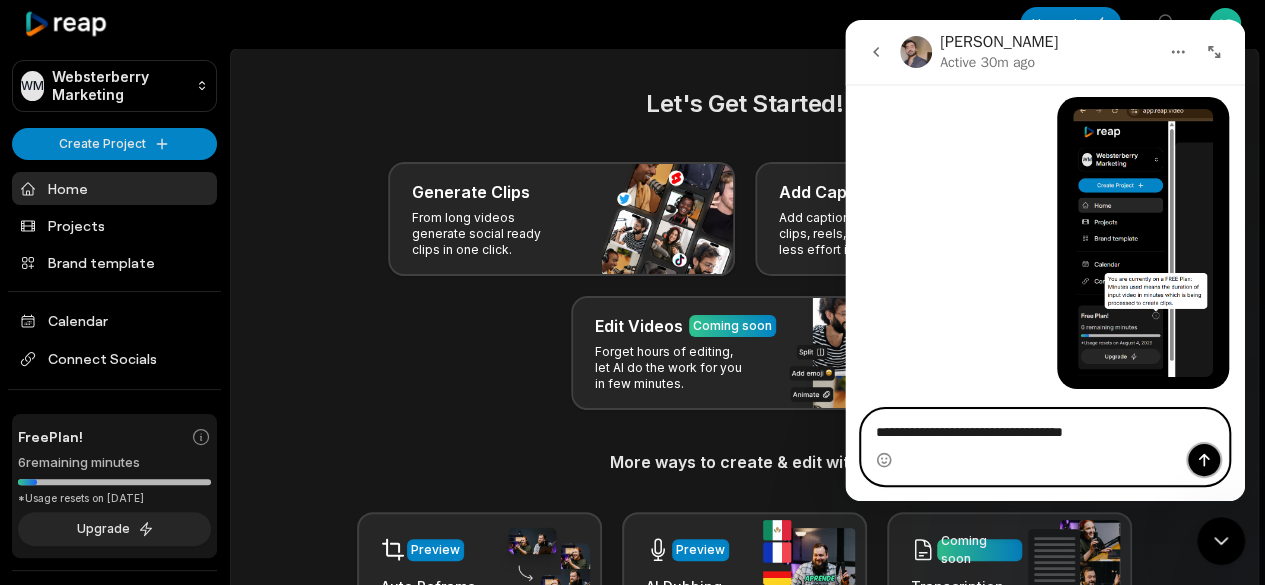 click at bounding box center [1204, 460] 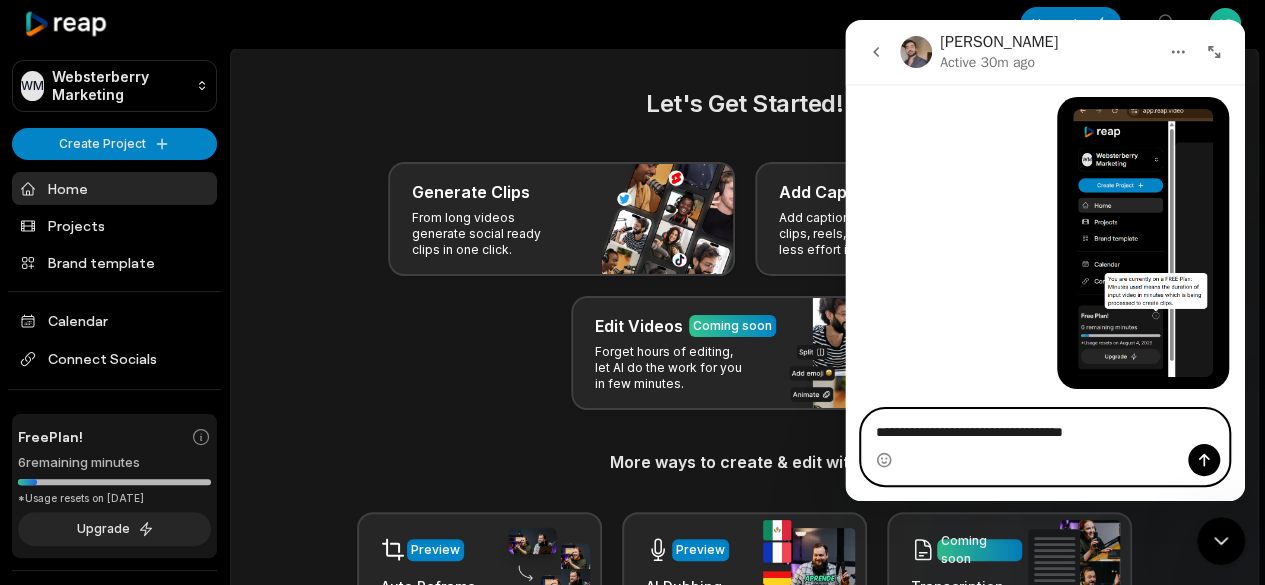 type 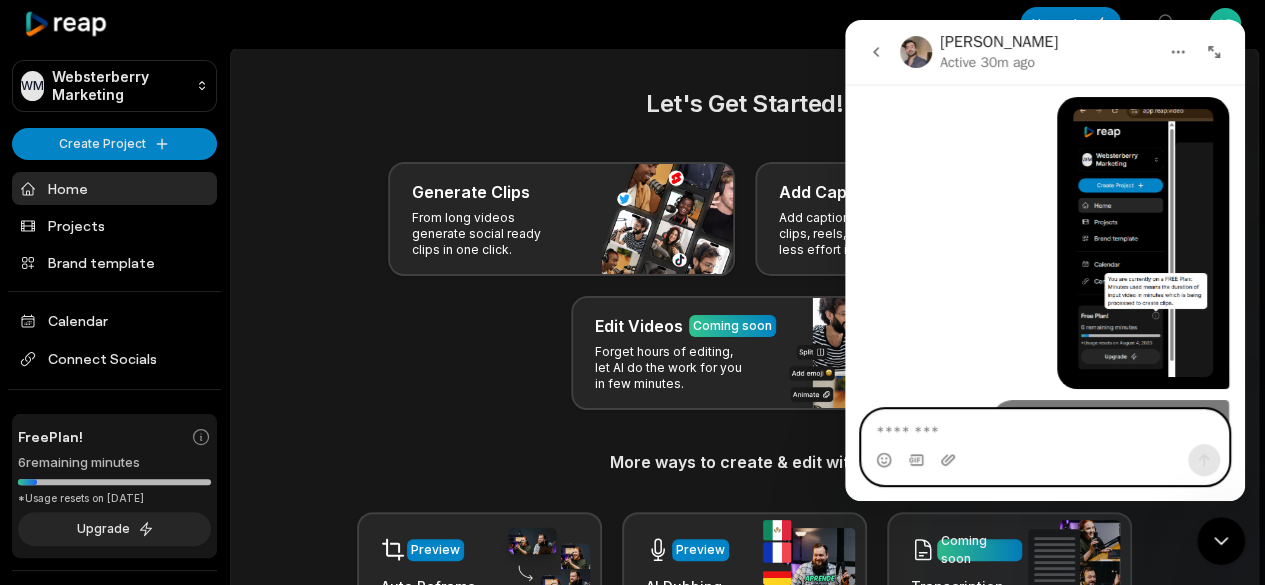 scroll, scrollTop: 2337, scrollLeft: 0, axis: vertical 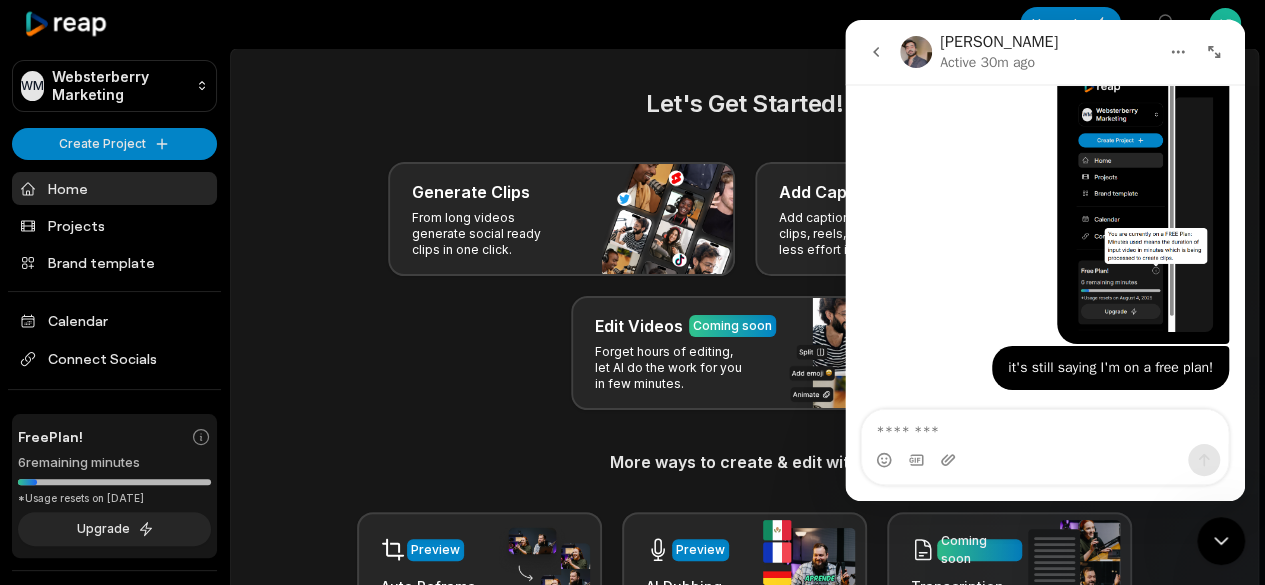 click on "Generate Clips From long videos generate social ready clips in one click. Add Captions Add captions to your clips, reels, stories with less effort in no time. Edit Videos Coming soon Forget hours of editing, let AI do the work for you in few minutes." at bounding box center (744, 286) 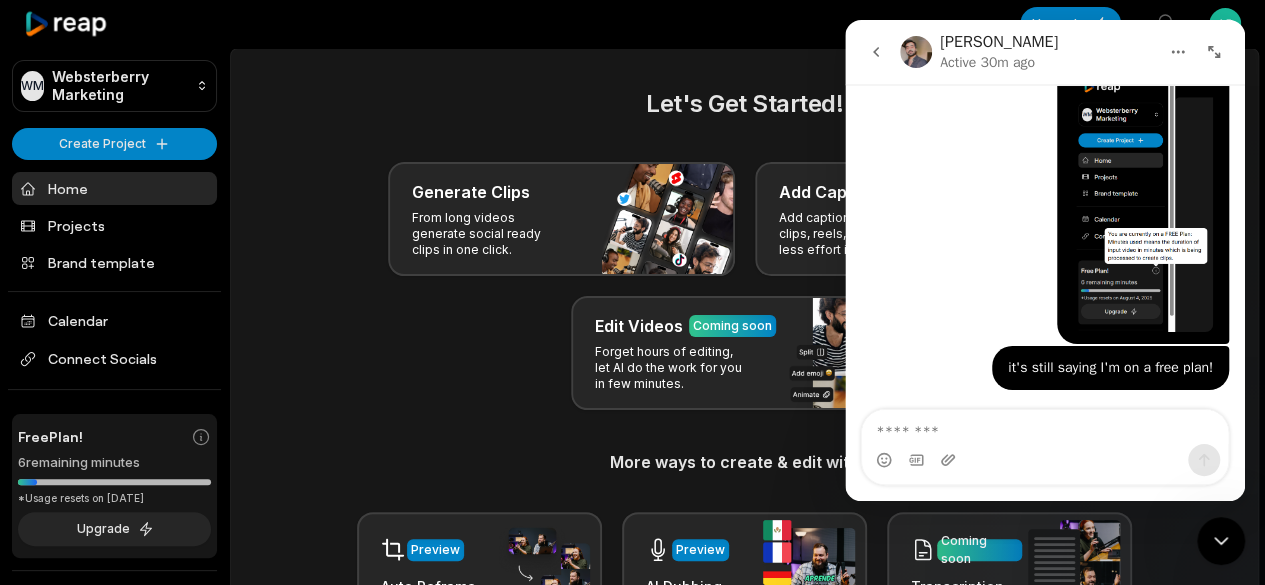 click 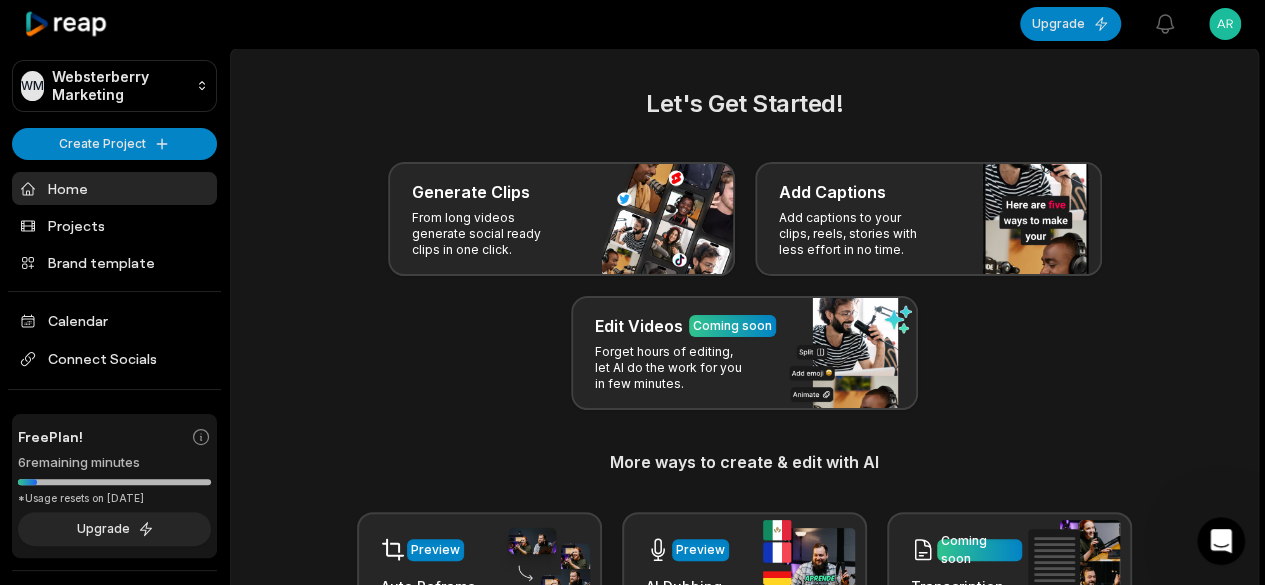 scroll, scrollTop: 0, scrollLeft: 0, axis: both 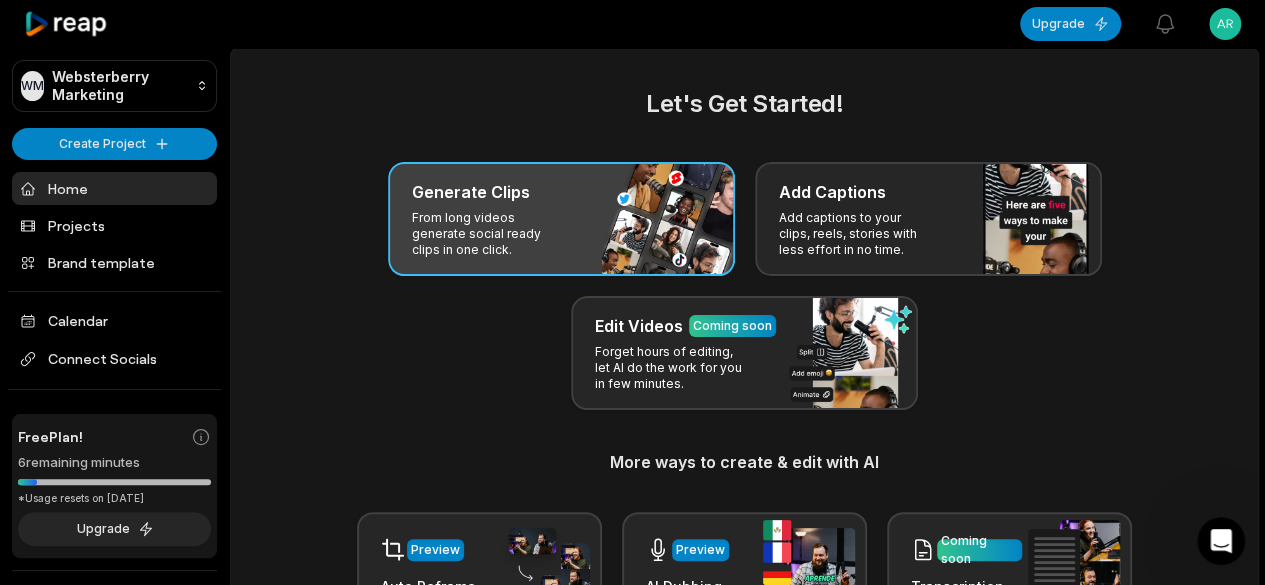 click on "Generate Clips From long videos generate social ready clips in one click." at bounding box center (561, 219) 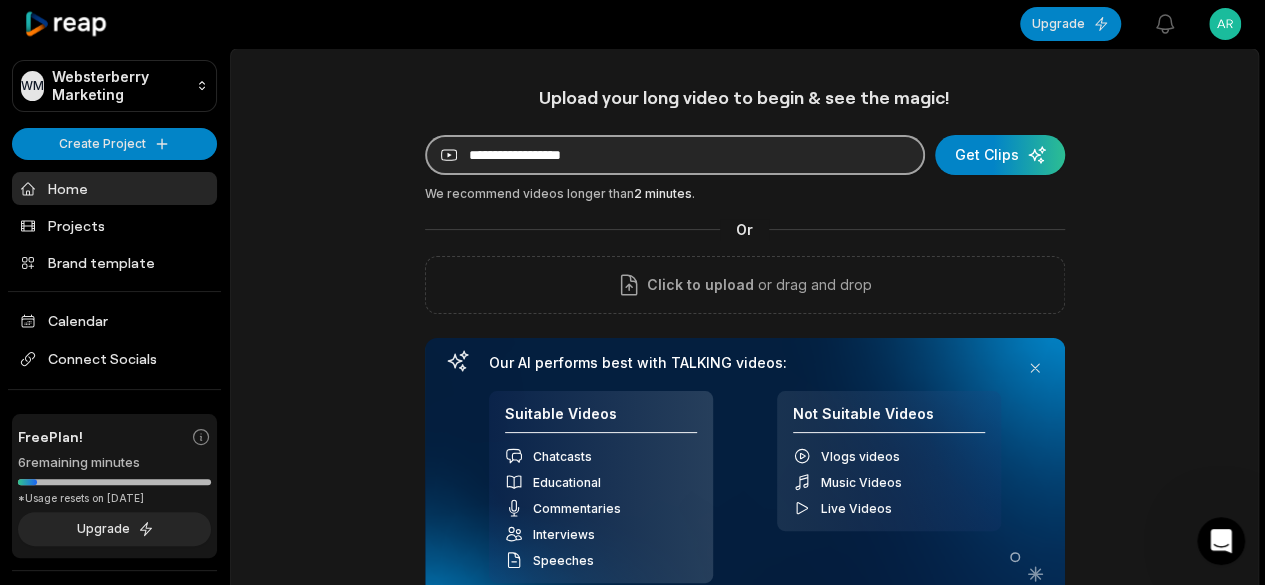 click at bounding box center (675, 155) 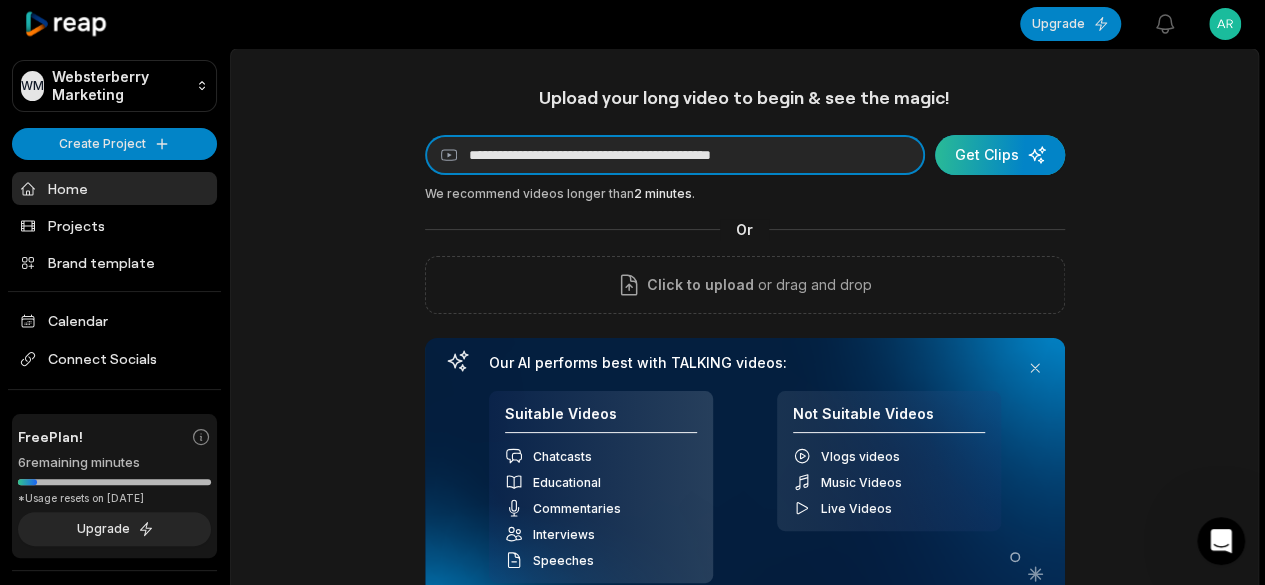 type on "**********" 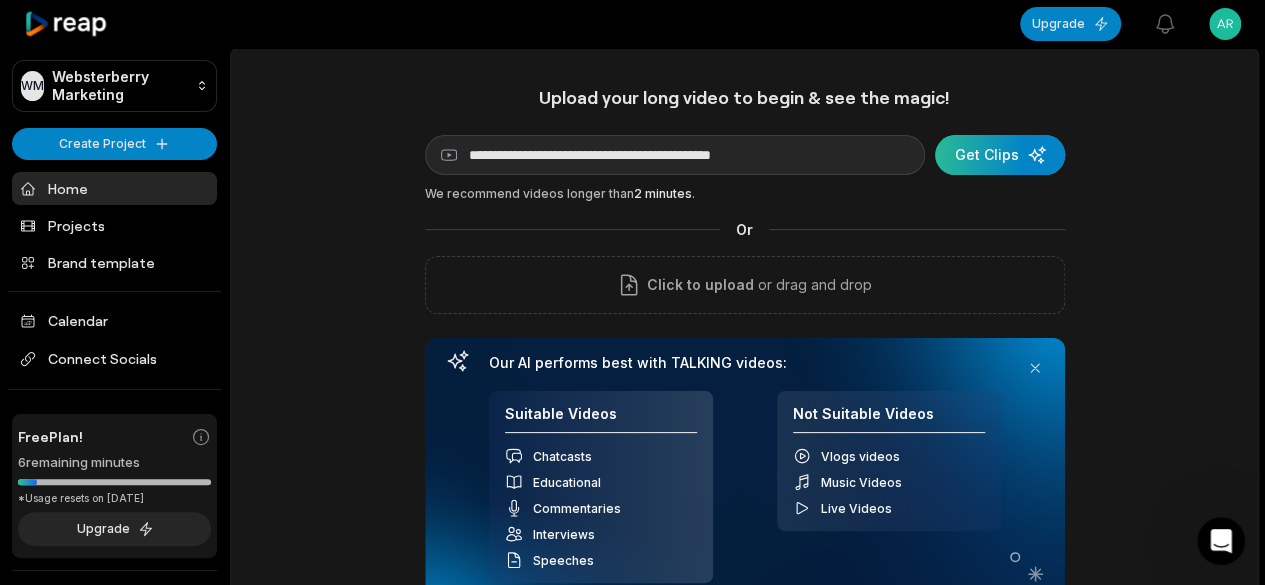 click at bounding box center (1000, 155) 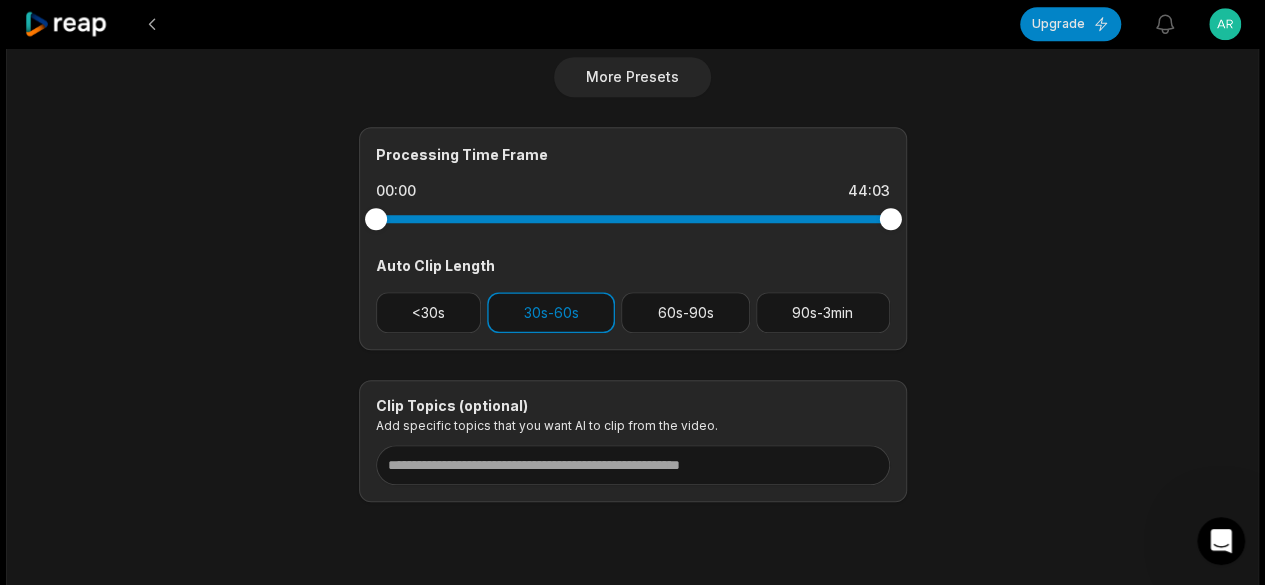 scroll, scrollTop: 862, scrollLeft: 0, axis: vertical 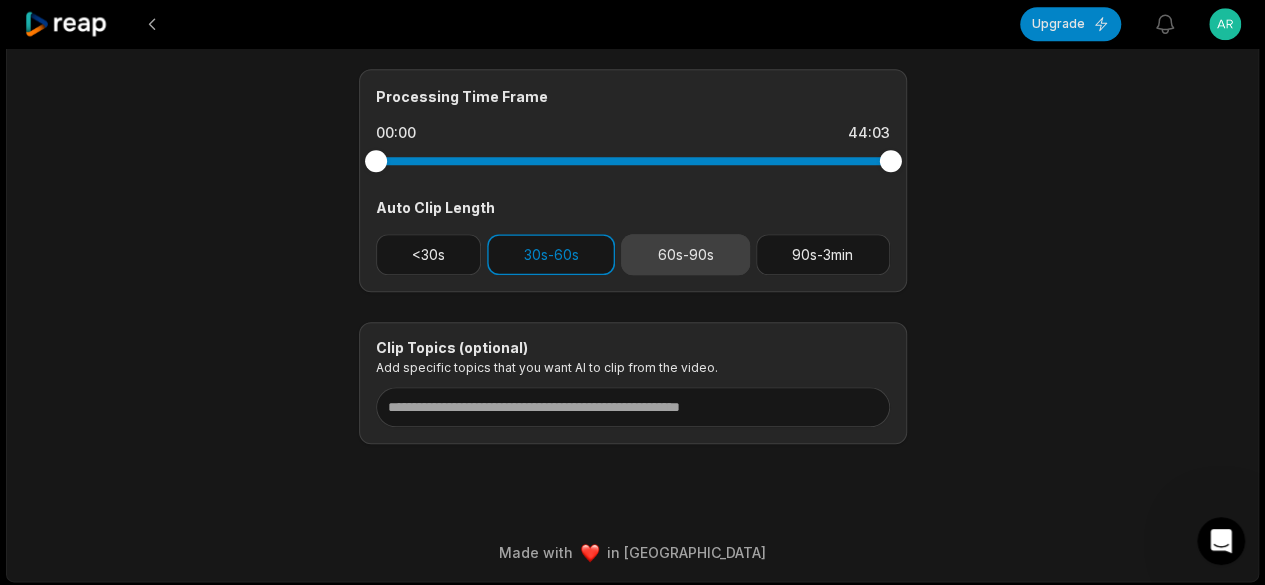 click on "60s-90s" at bounding box center (685, 254) 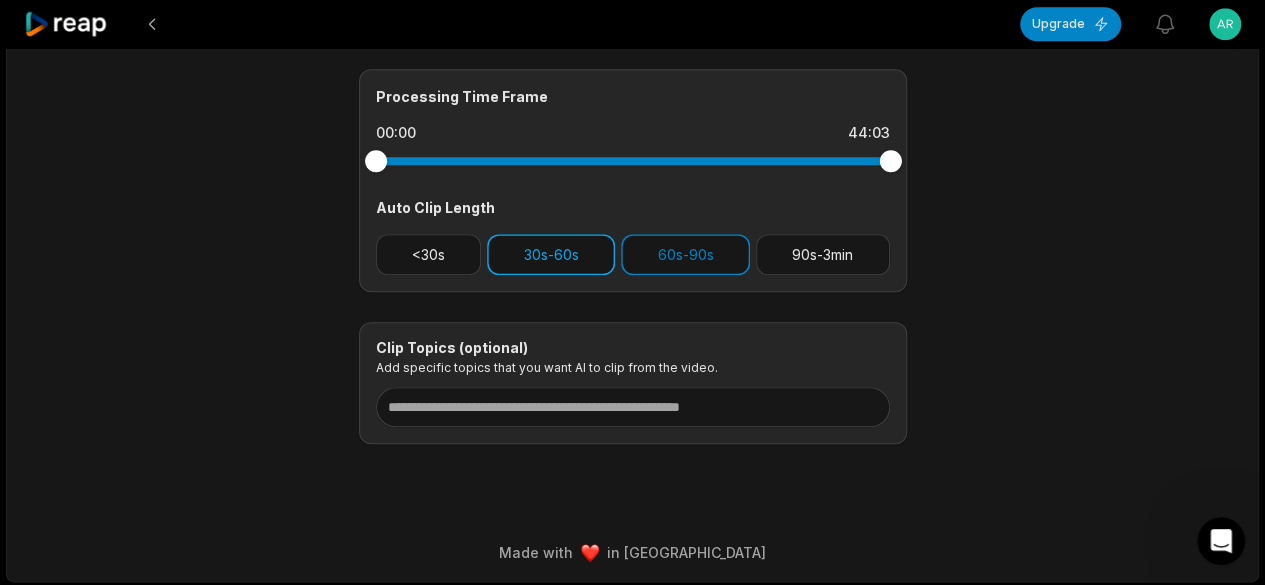 click on "30s-60s" at bounding box center [551, 254] 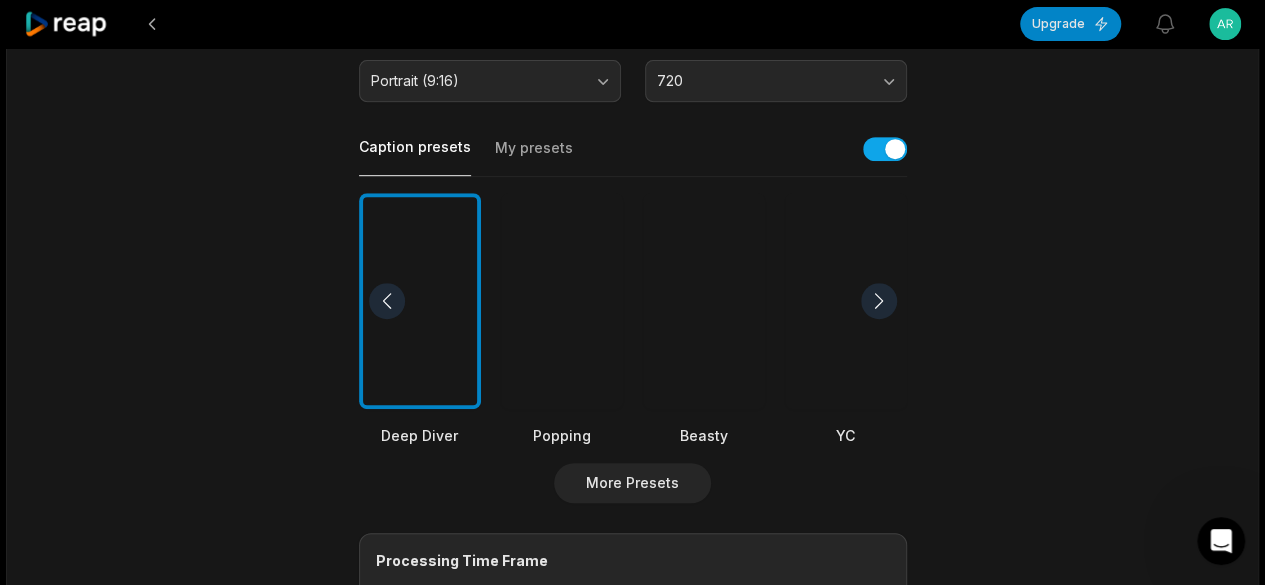scroll, scrollTop: 0, scrollLeft: 0, axis: both 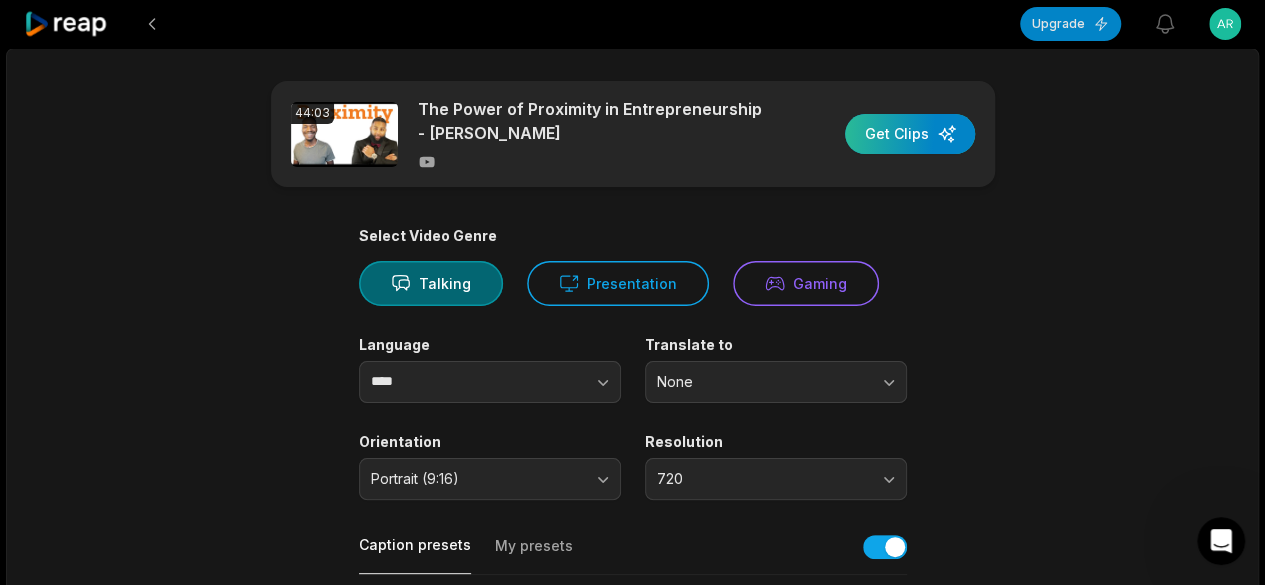 click at bounding box center [910, 134] 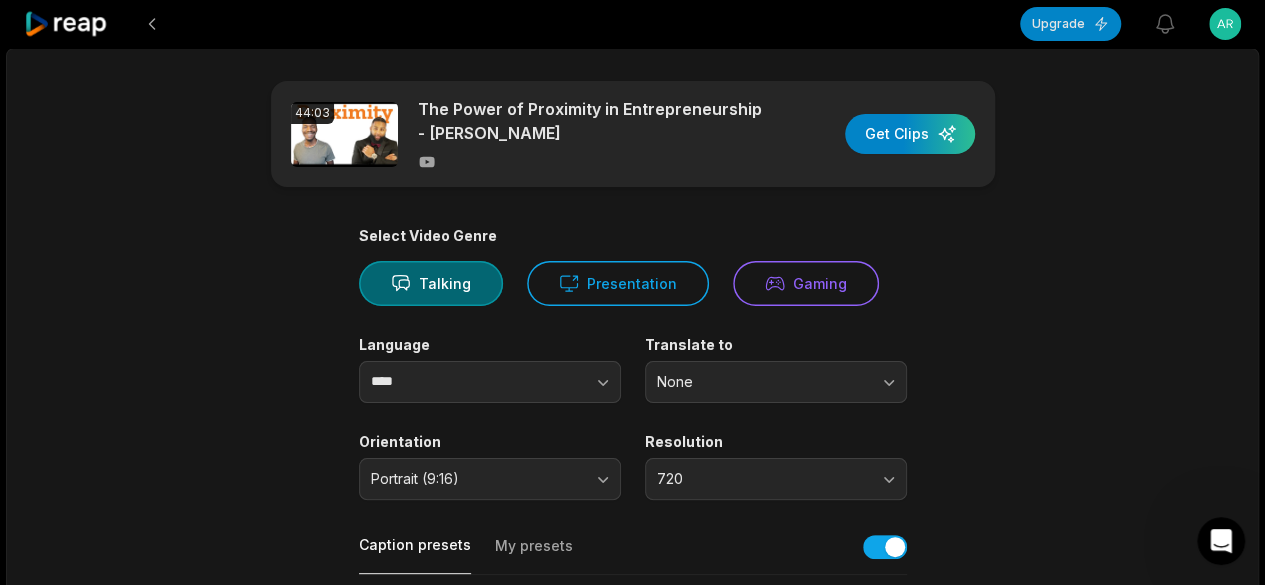 click 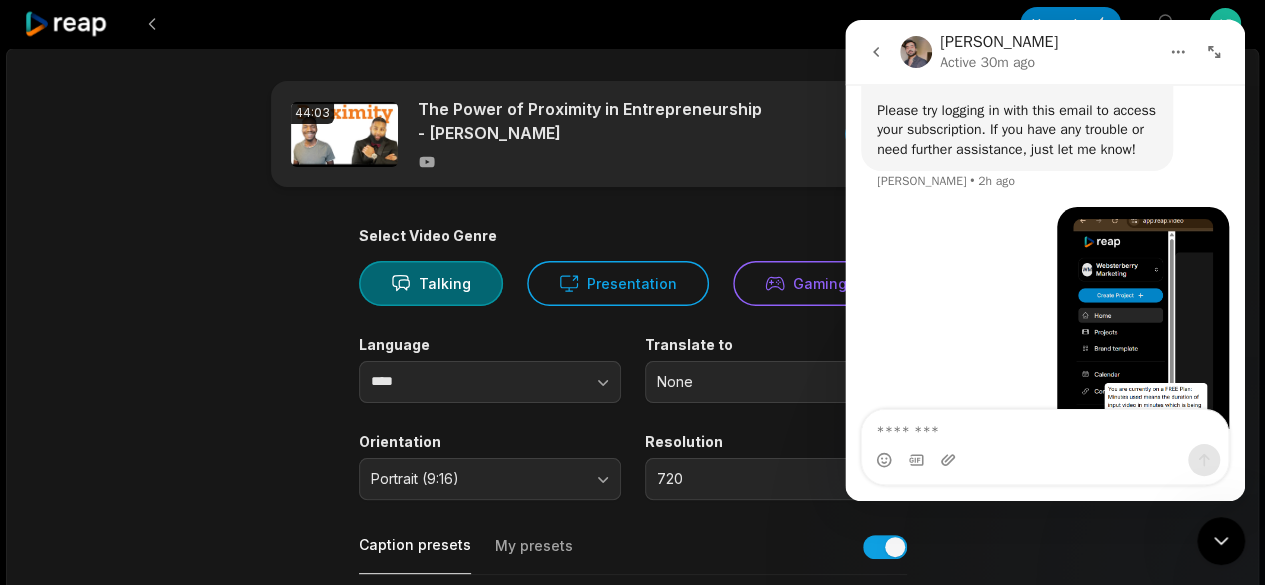 scroll, scrollTop: 2337, scrollLeft: 0, axis: vertical 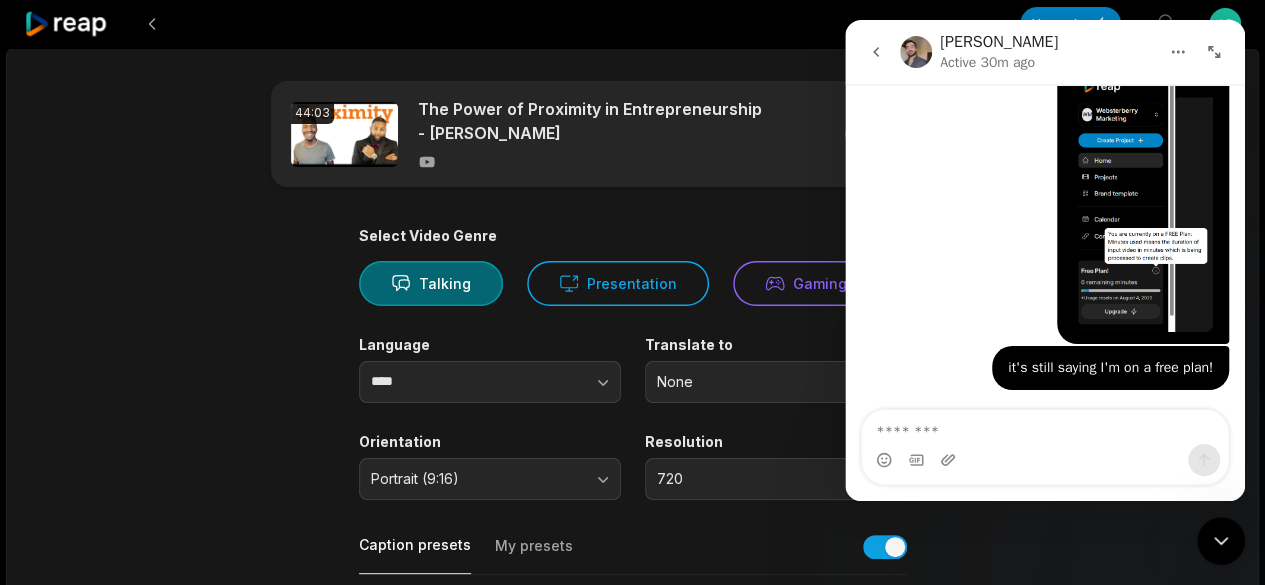 click at bounding box center [1221, 541] 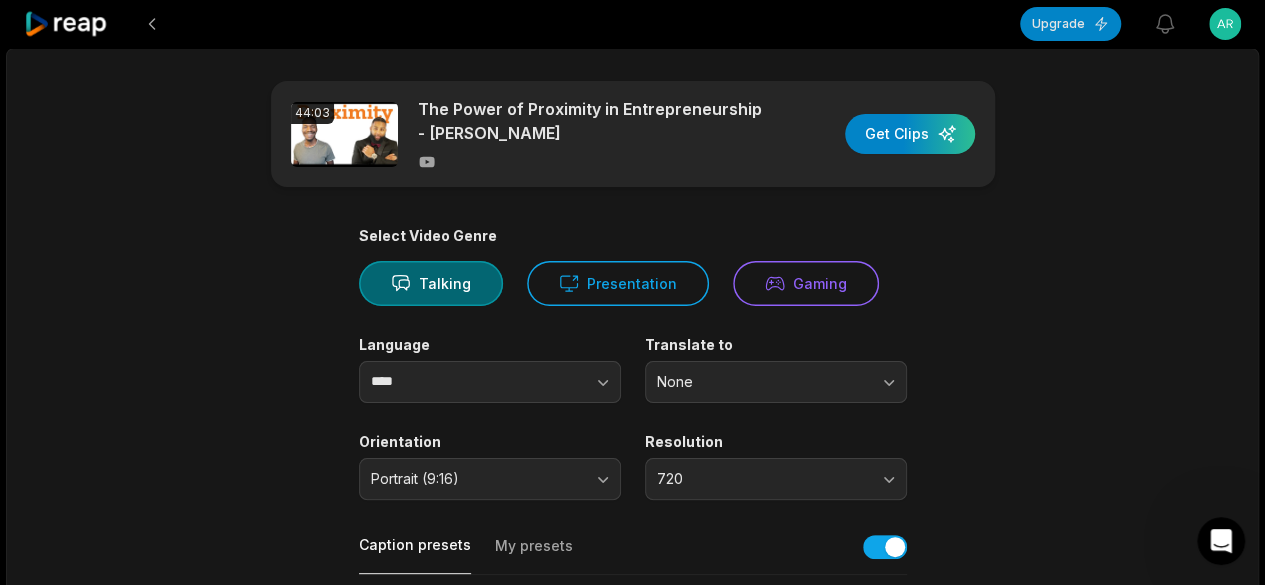 click 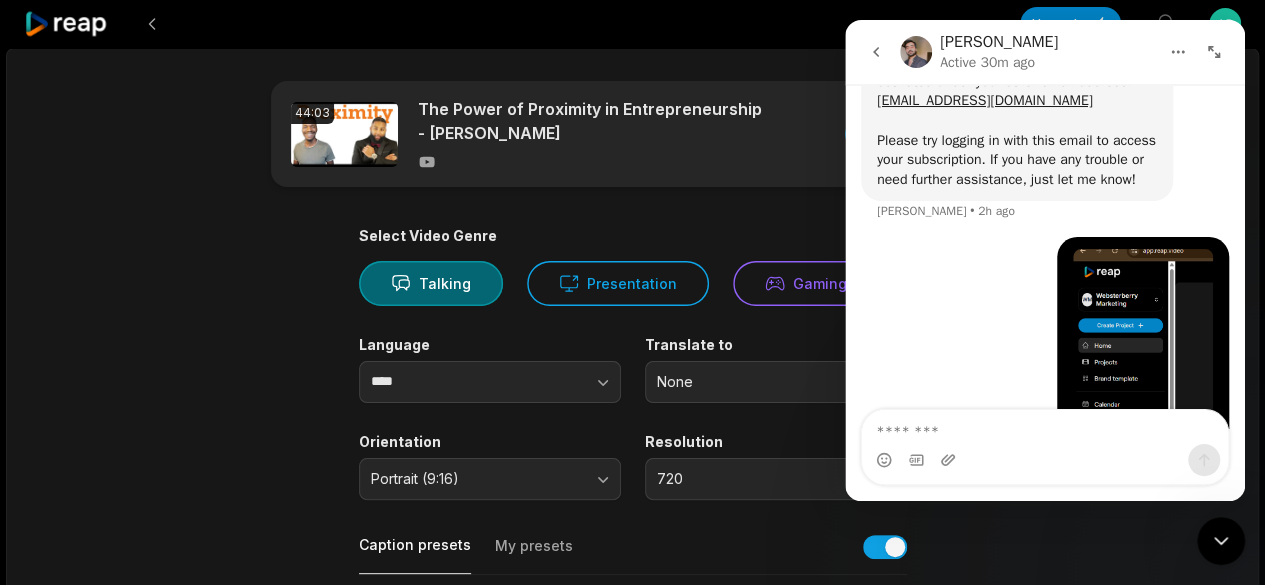scroll, scrollTop: 2337, scrollLeft: 0, axis: vertical 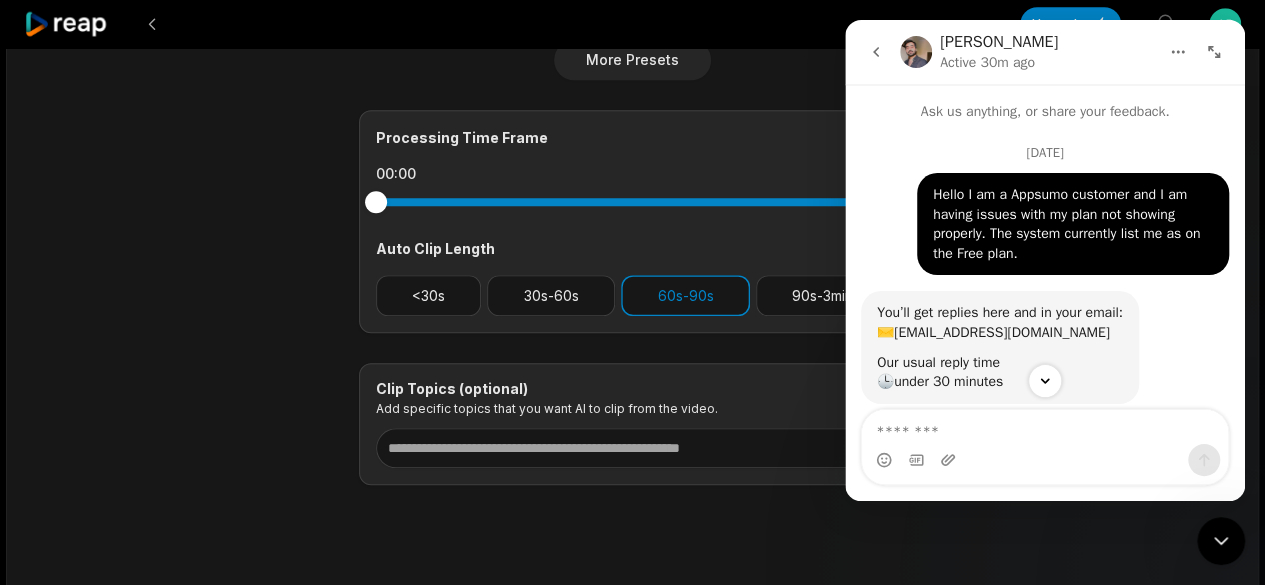 click 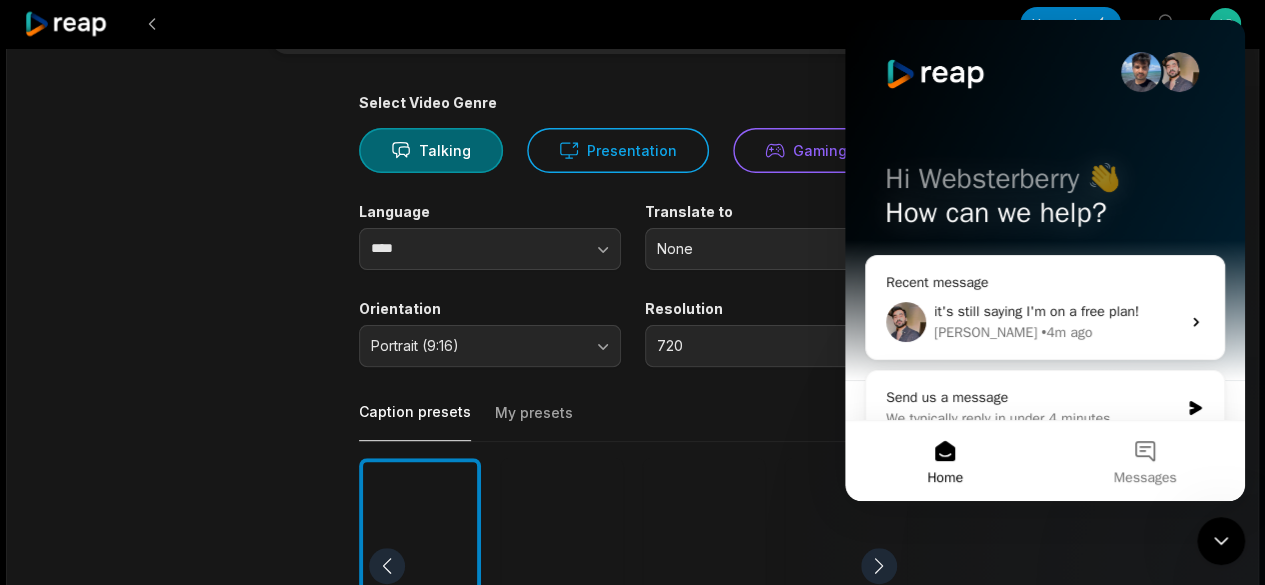 scroll, scrollTop: 0, scrollLeft: 0, axis: both 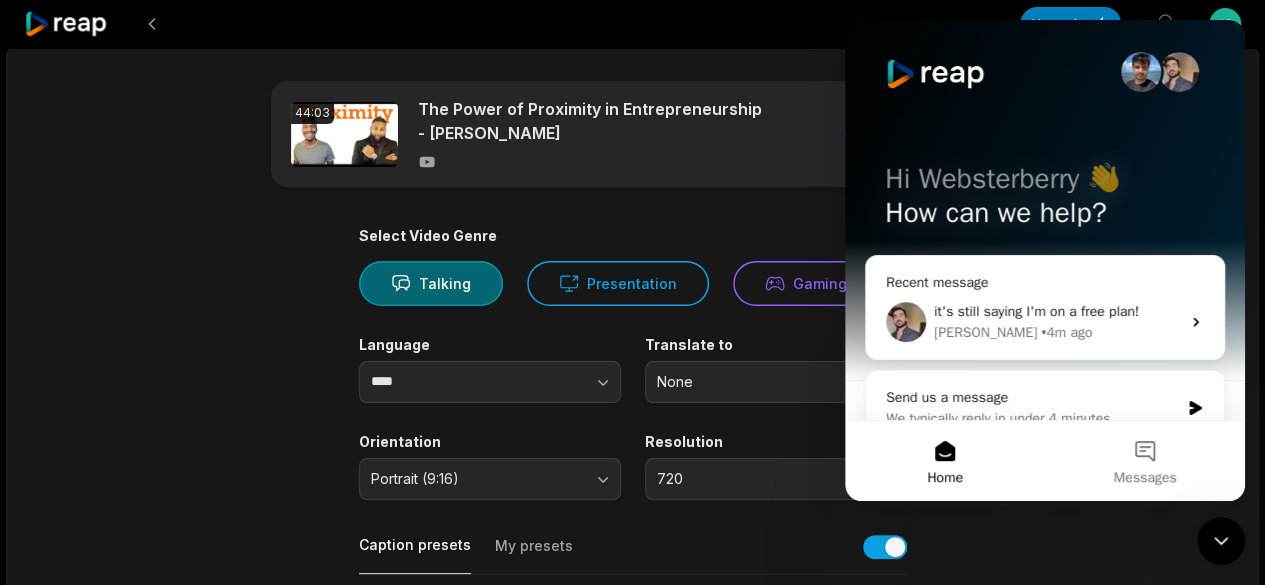 click 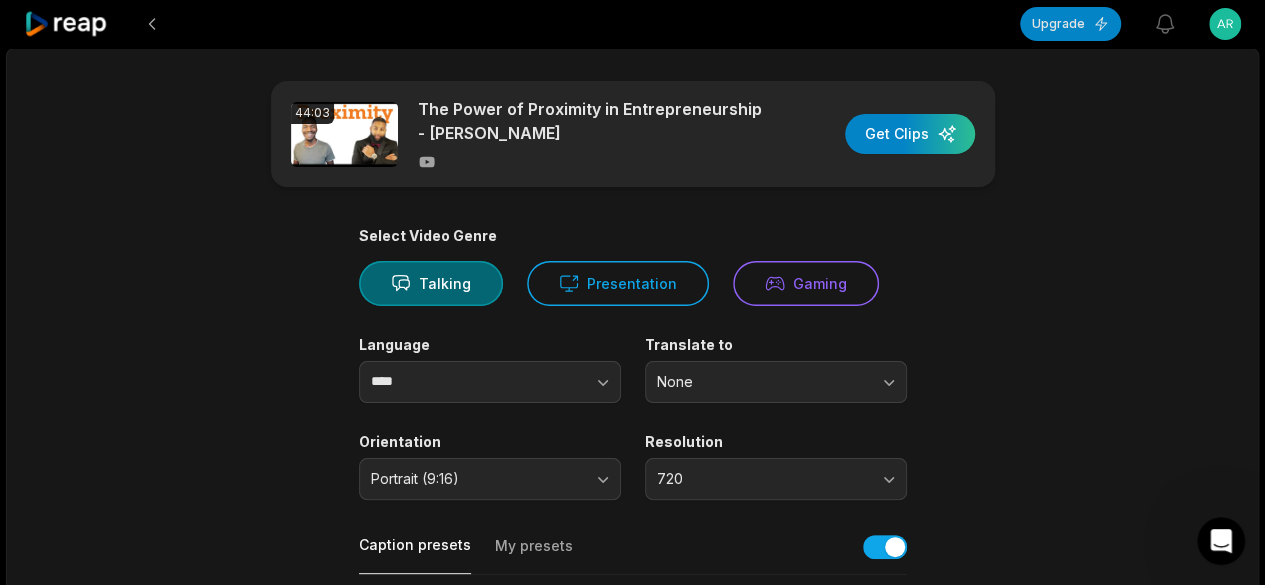click at bounding box center (1221, 541) 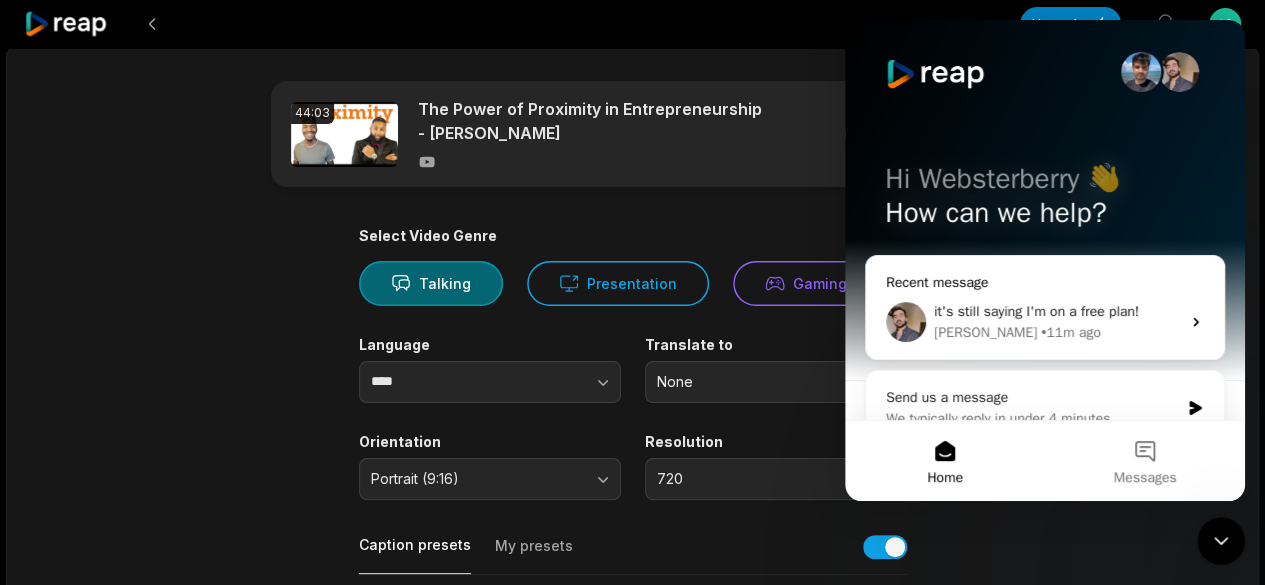click on "it's still saying I'm on a free plan!" at bounding box center [1036, 311] 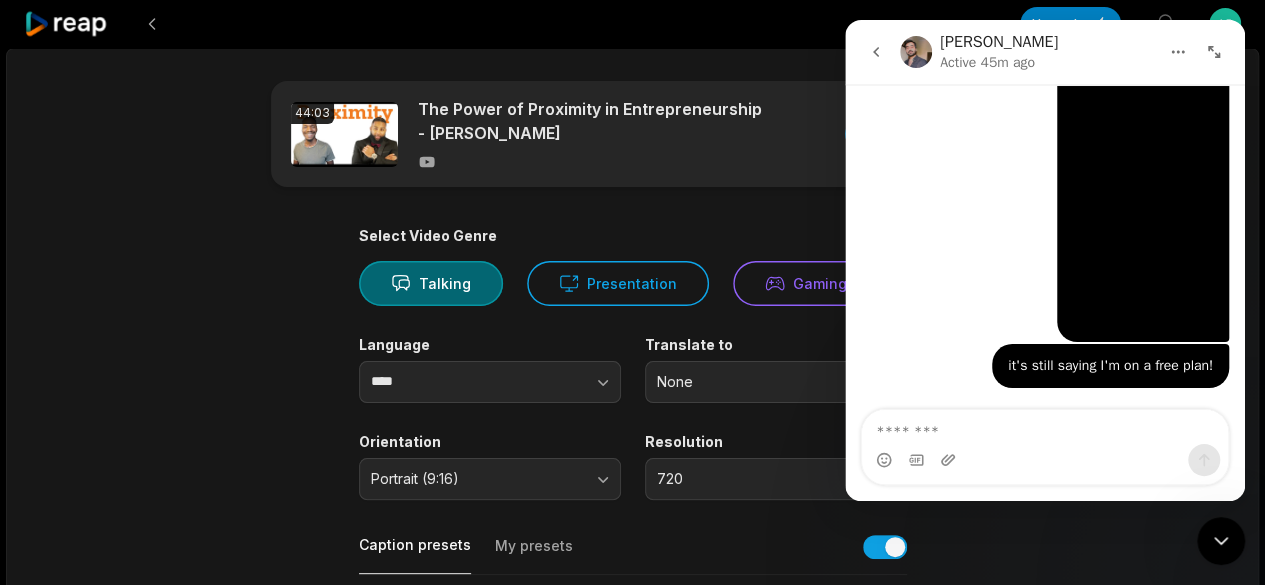 scroll, scrollTop: 2337, scrollLeft: 0, axis: vertical 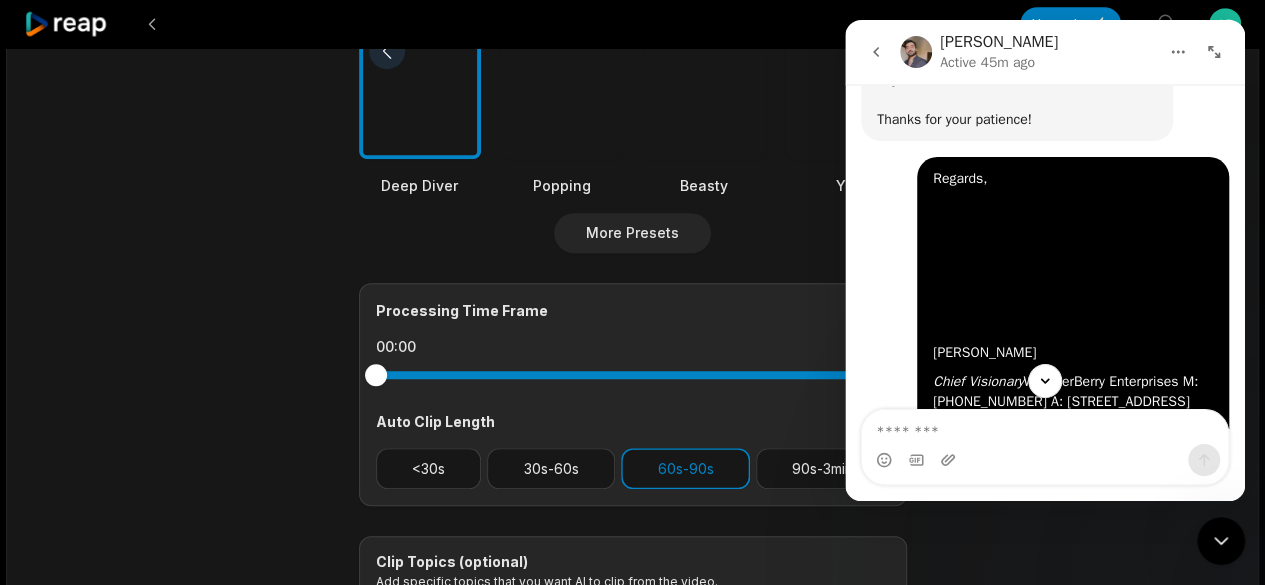 click 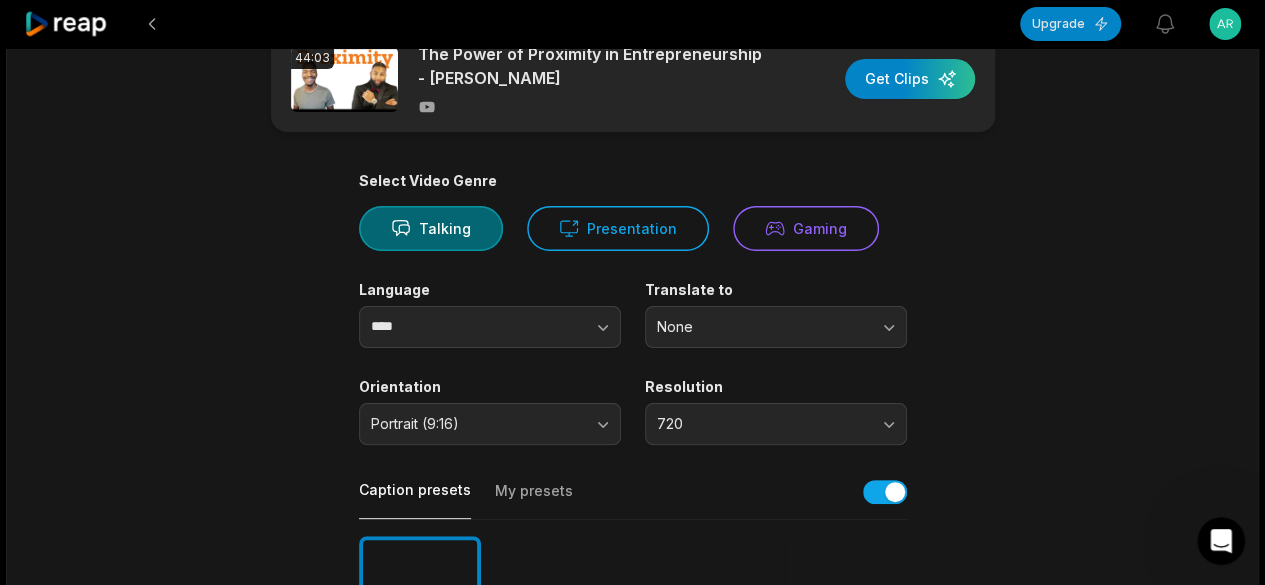 scroll, scrollTop: 0, scrollLeft: 0, axis: both 